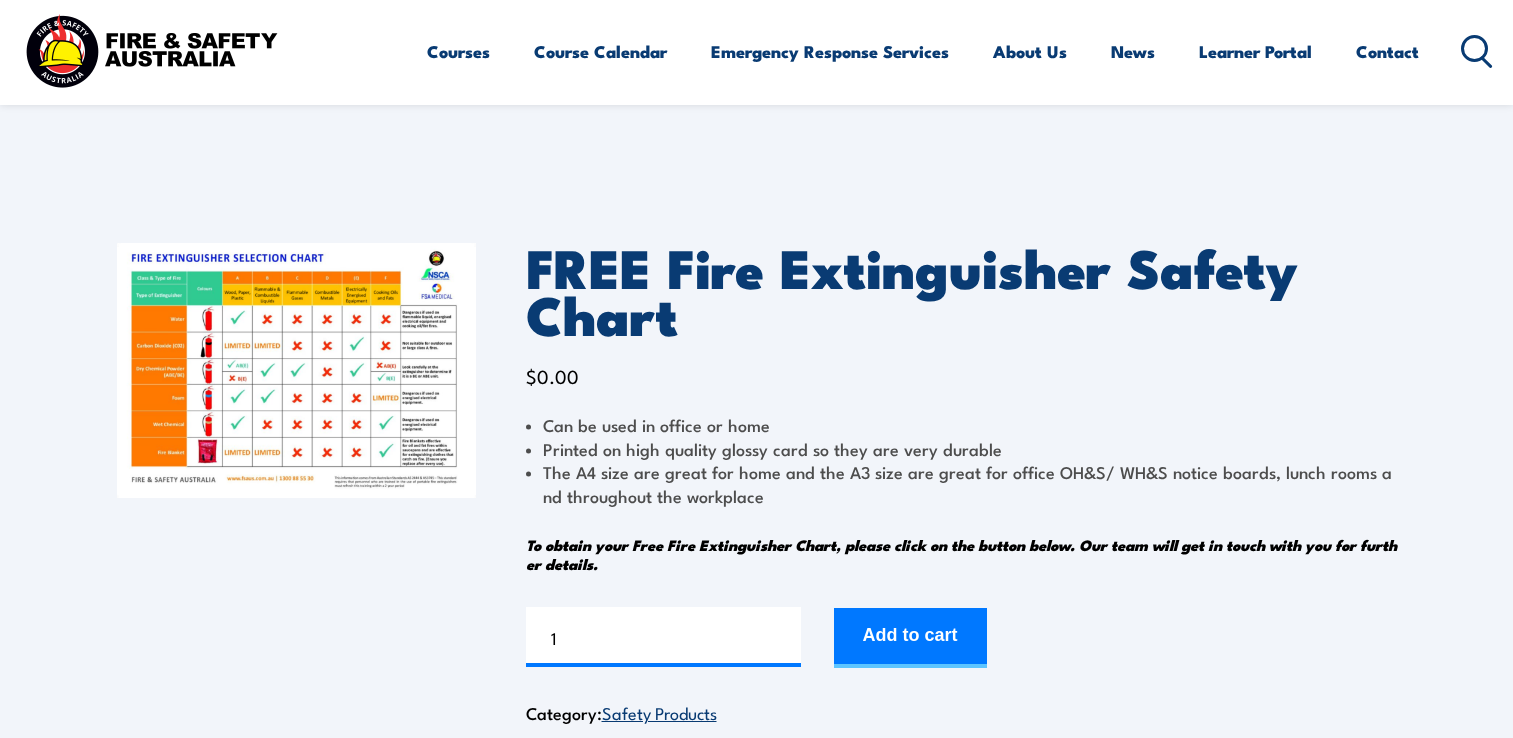 scroll, scrollTop: 0, scrollLeft: 0, axis: both 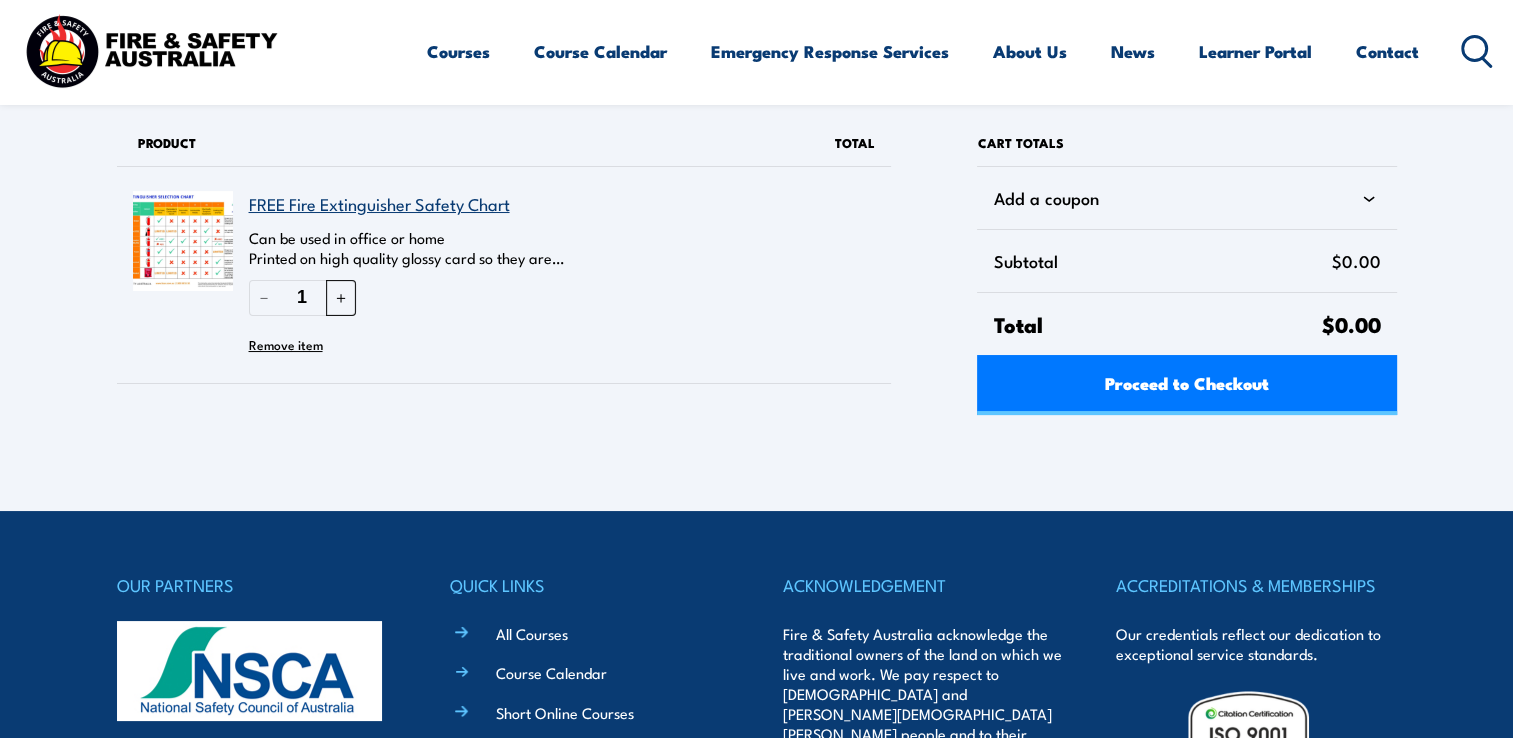 click on "＋" at bounding box center [341, 297] 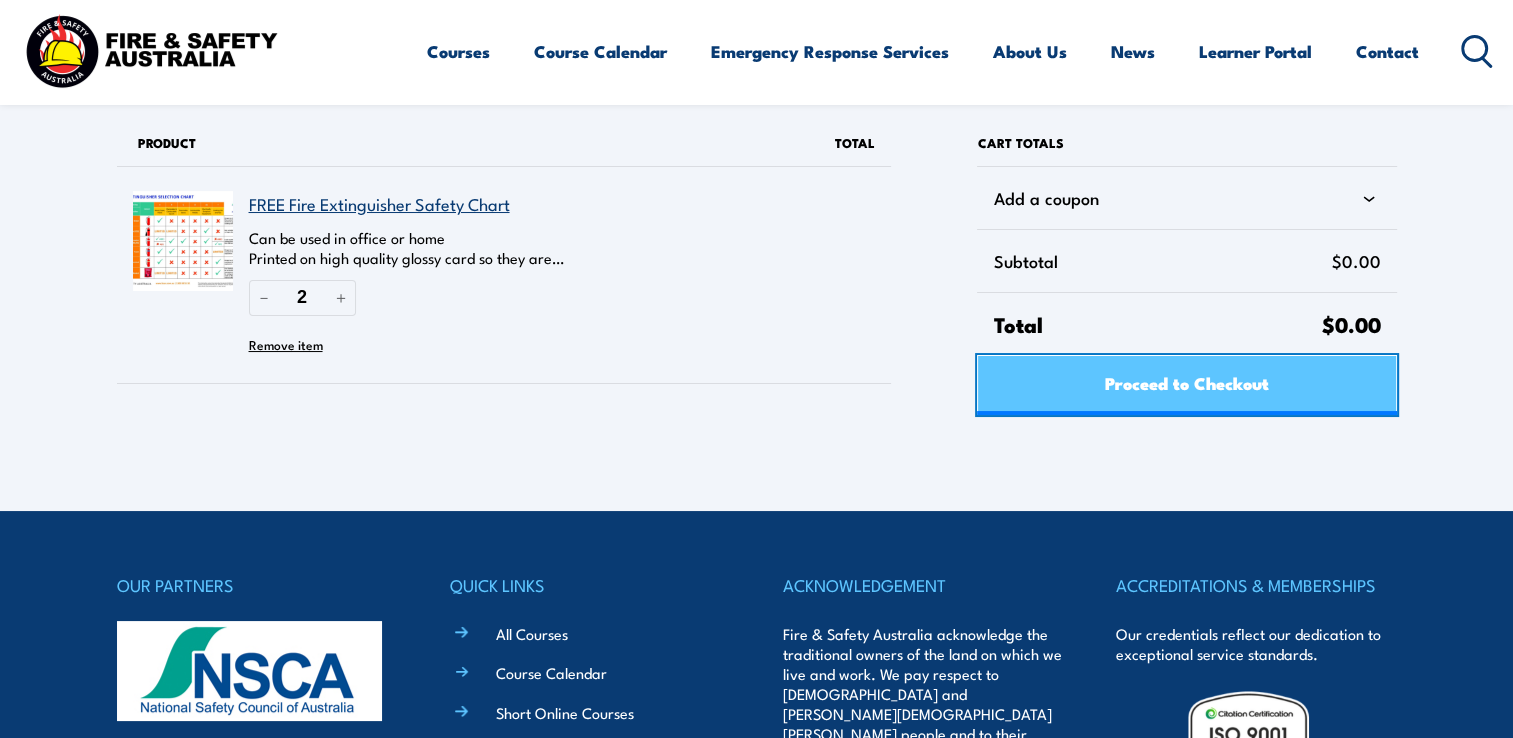 click on "Proceed to Checkout" at bounding box center [1186, 385] 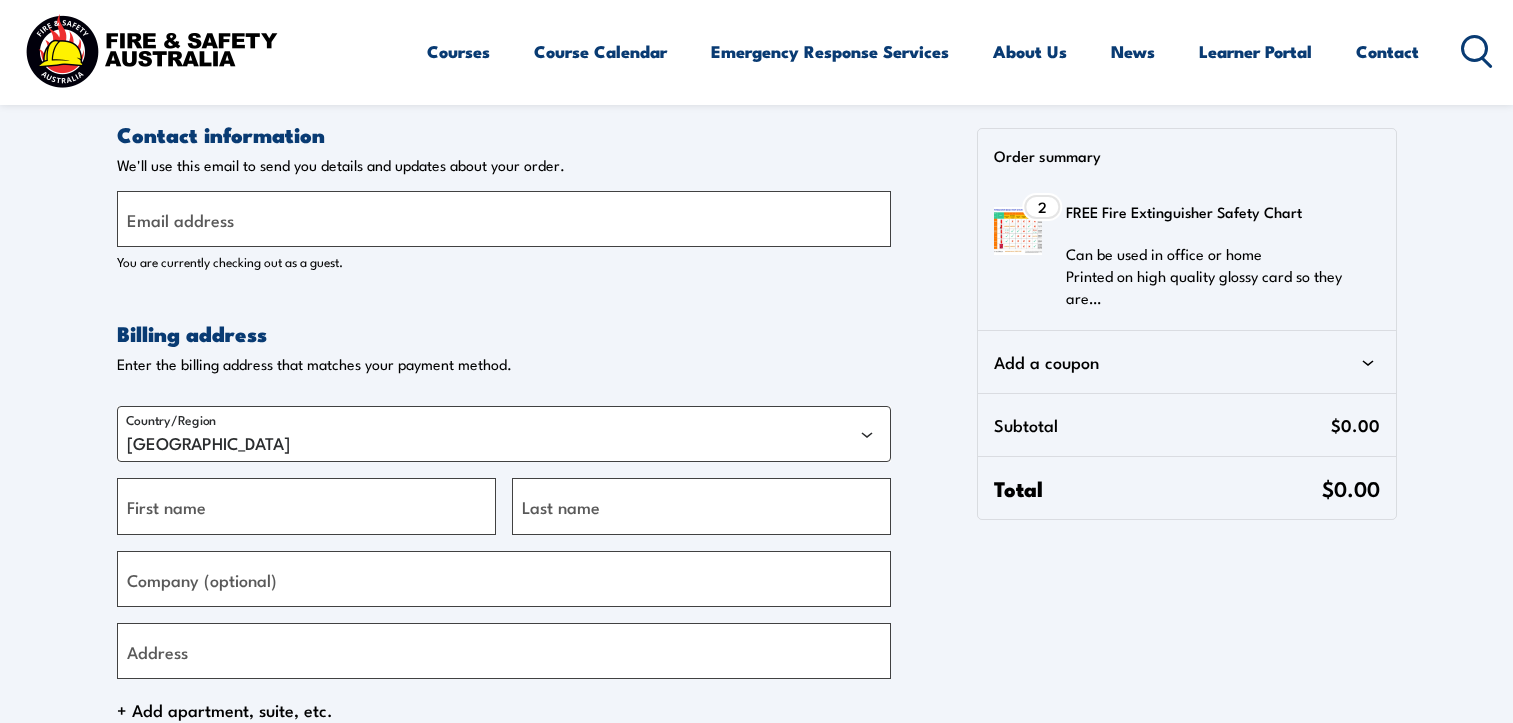 select on "VIC" 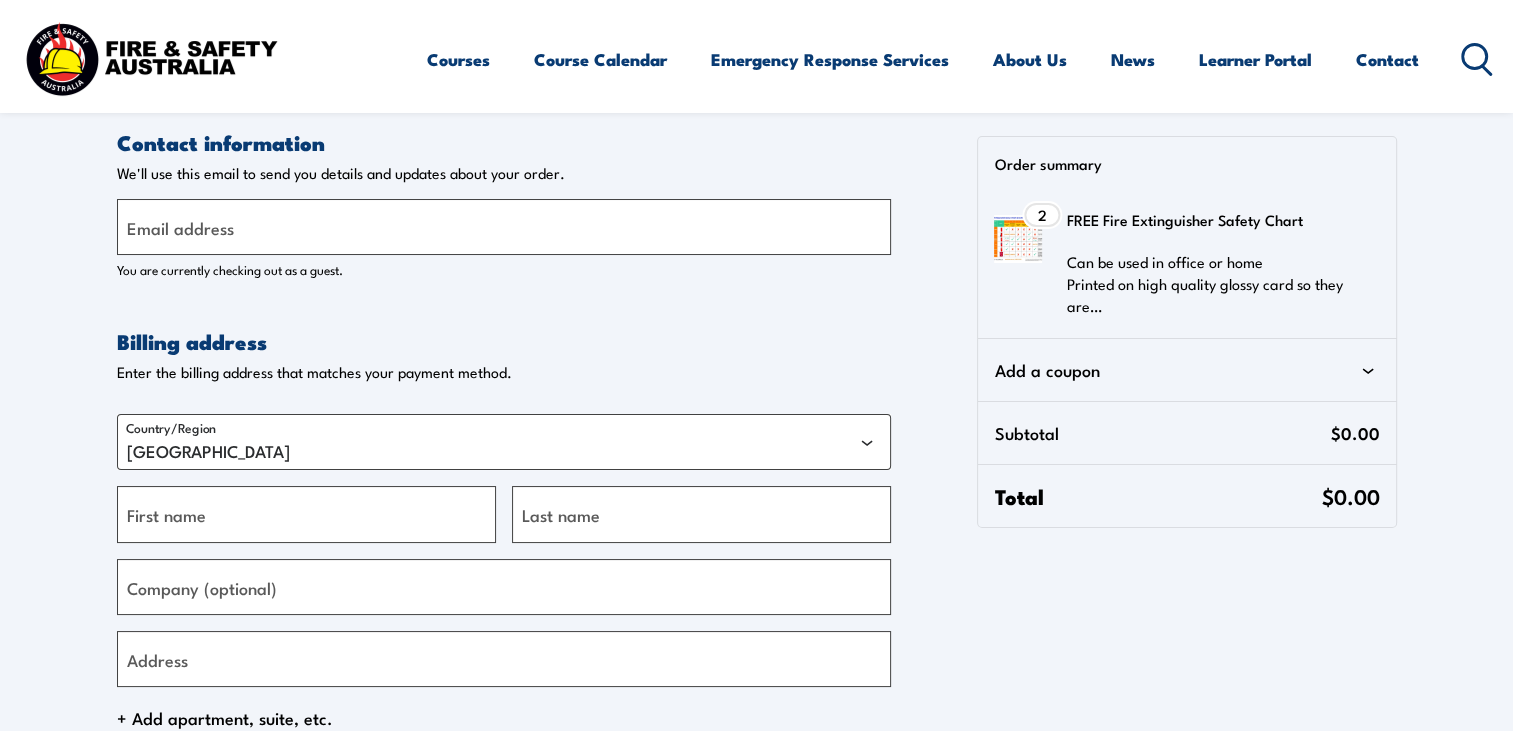 scroll, scrollTop: 0, scrollLeft: 0, axis: both 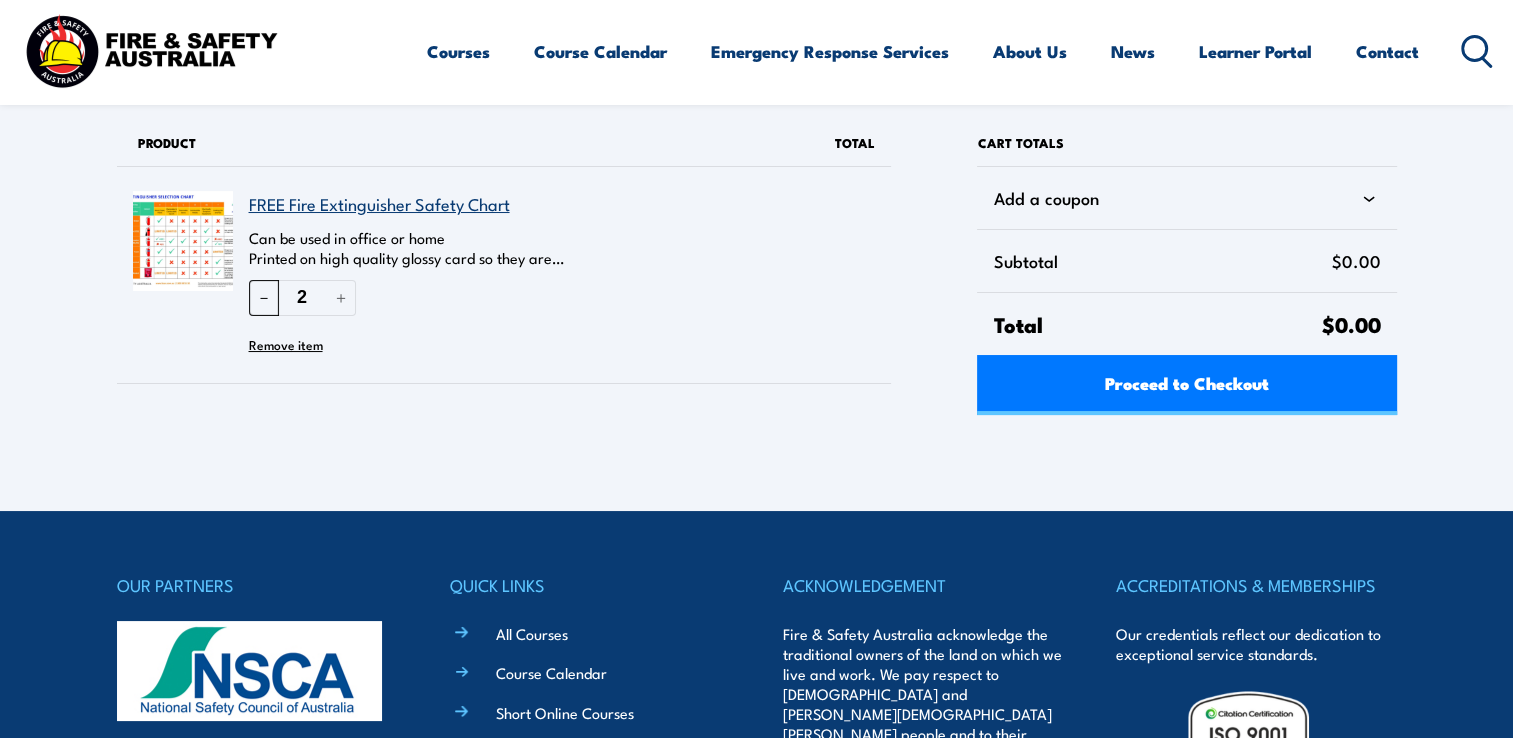 click on "－" at bounding box center [264, 297] 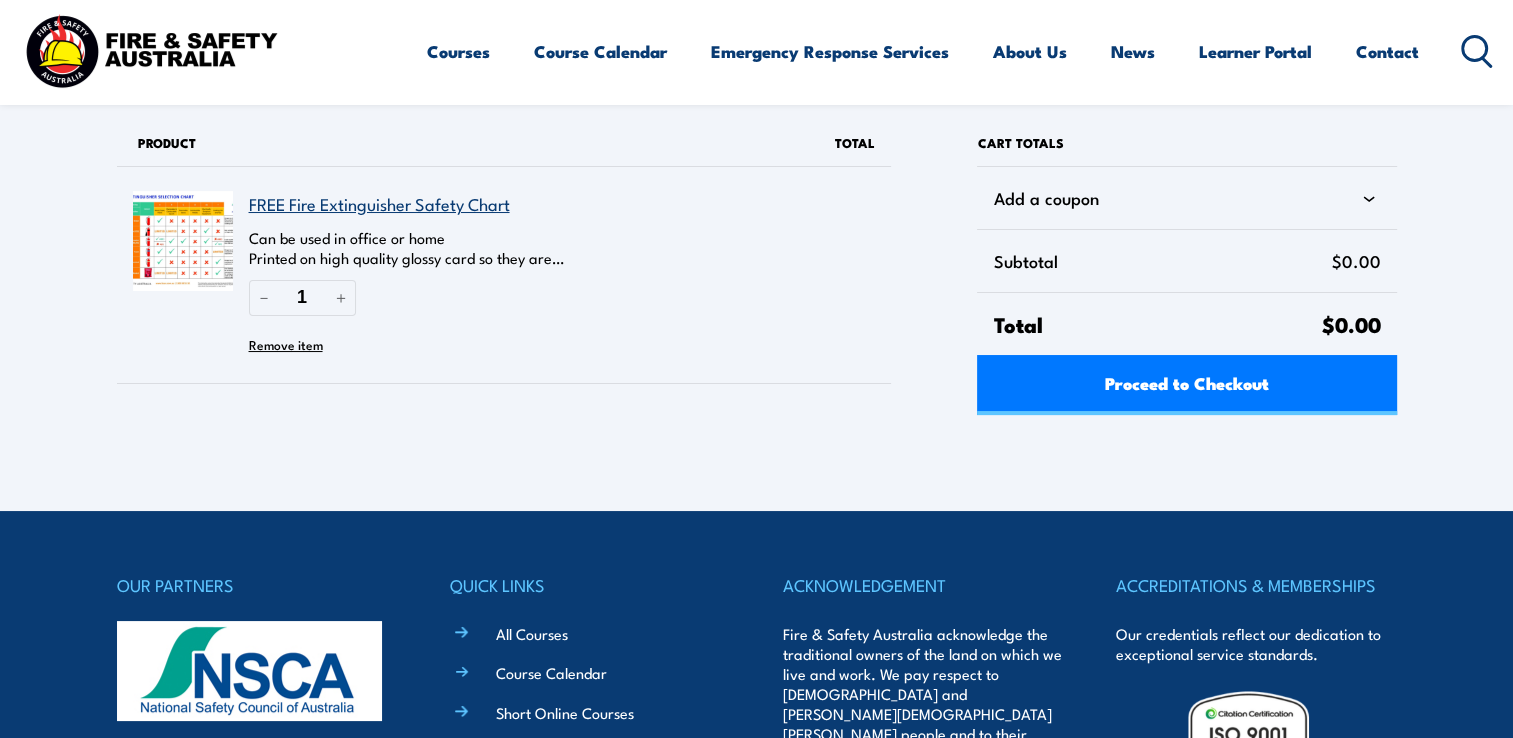 type on "1" 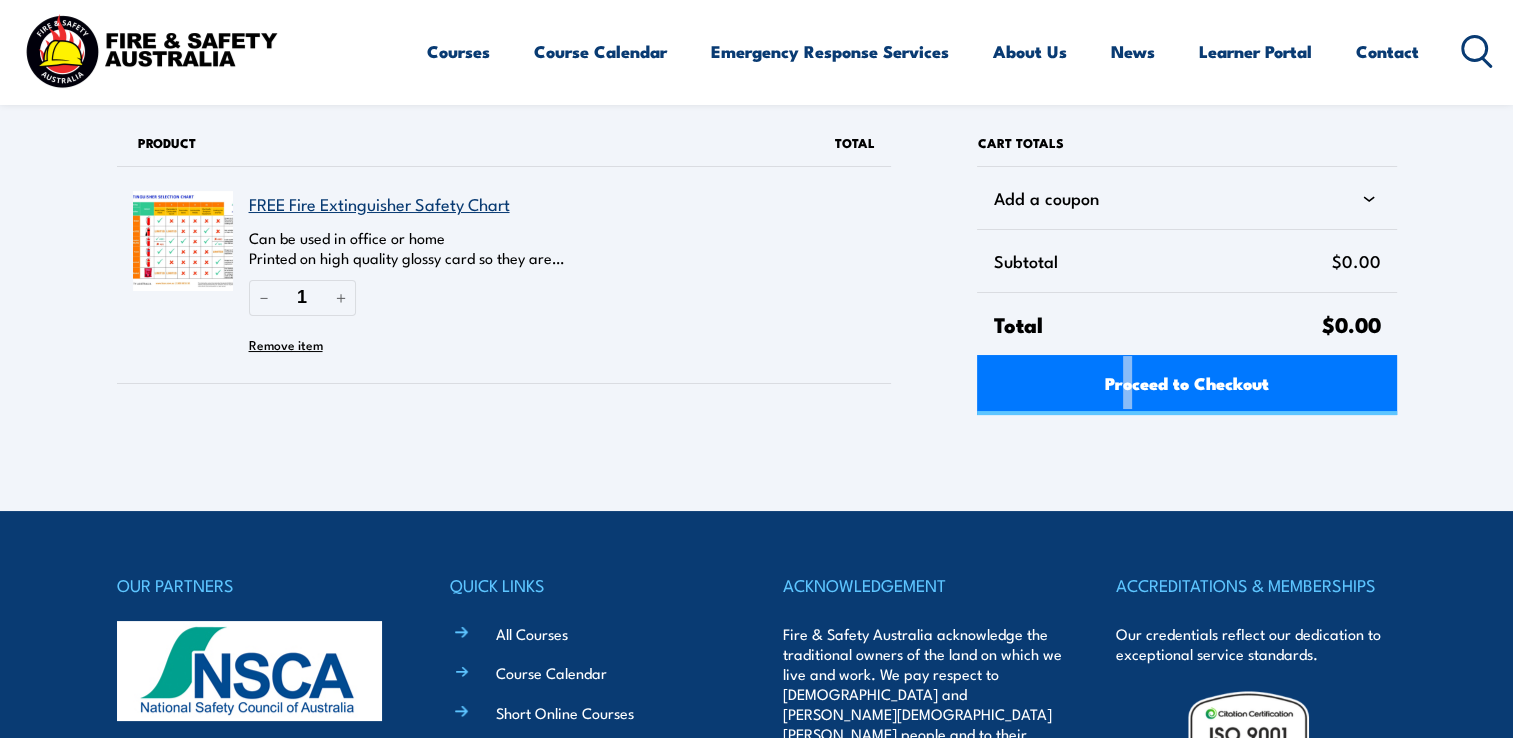 click on "Proceed to Checkout" at bounding box center [1186, 385] 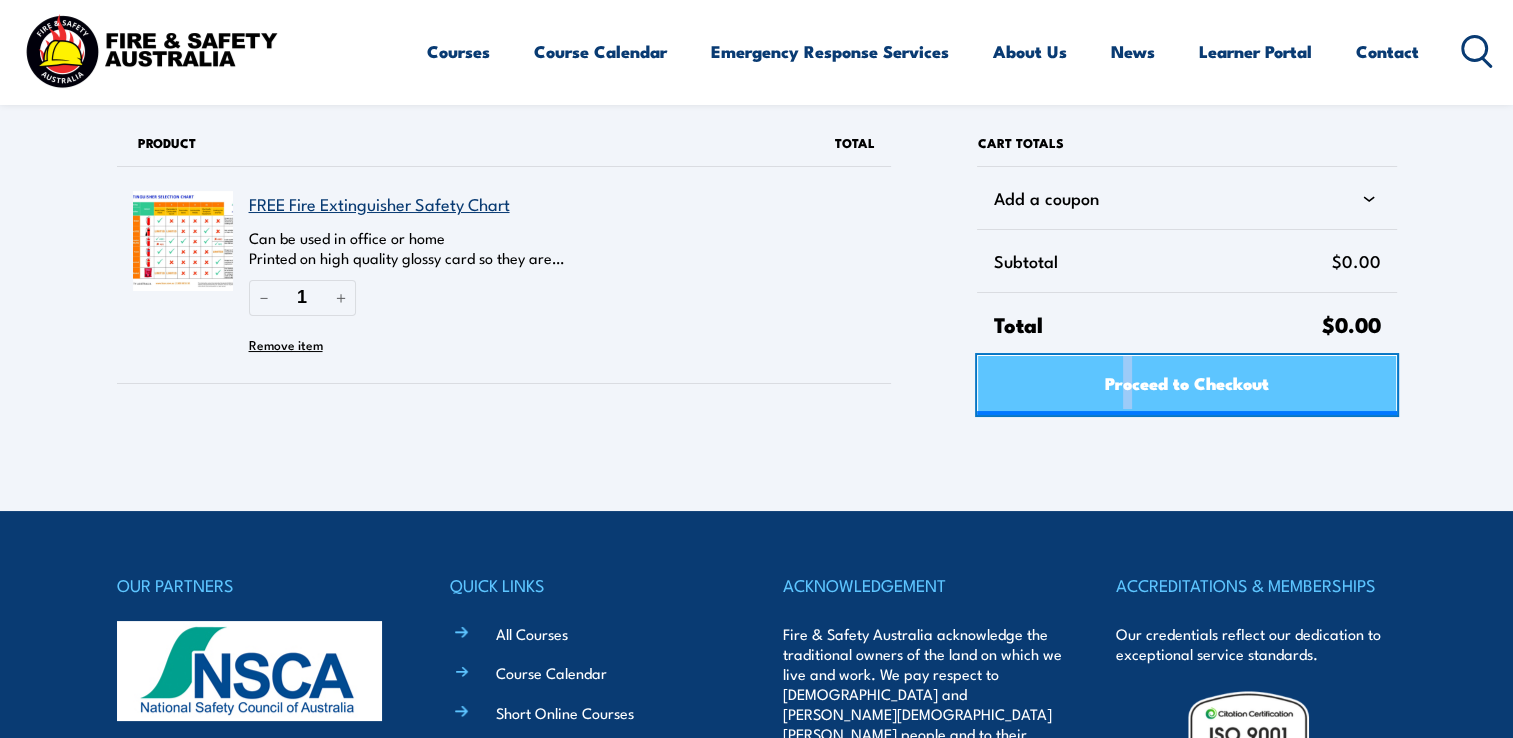 drag, startPoint x: 1126, startPoint y: 387, endPoint x: 1138, endPoint y: 382, distance: 13 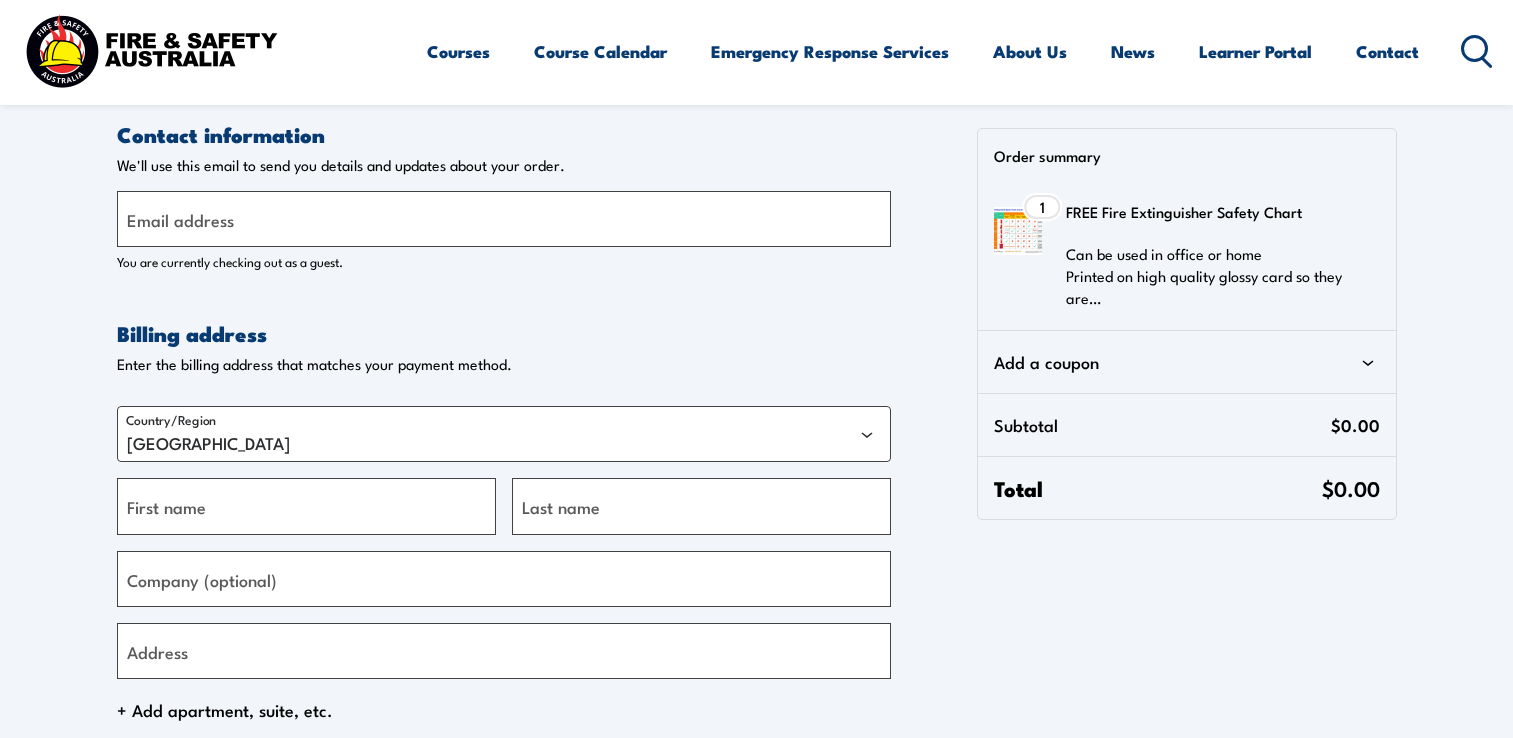 select on "VIC" 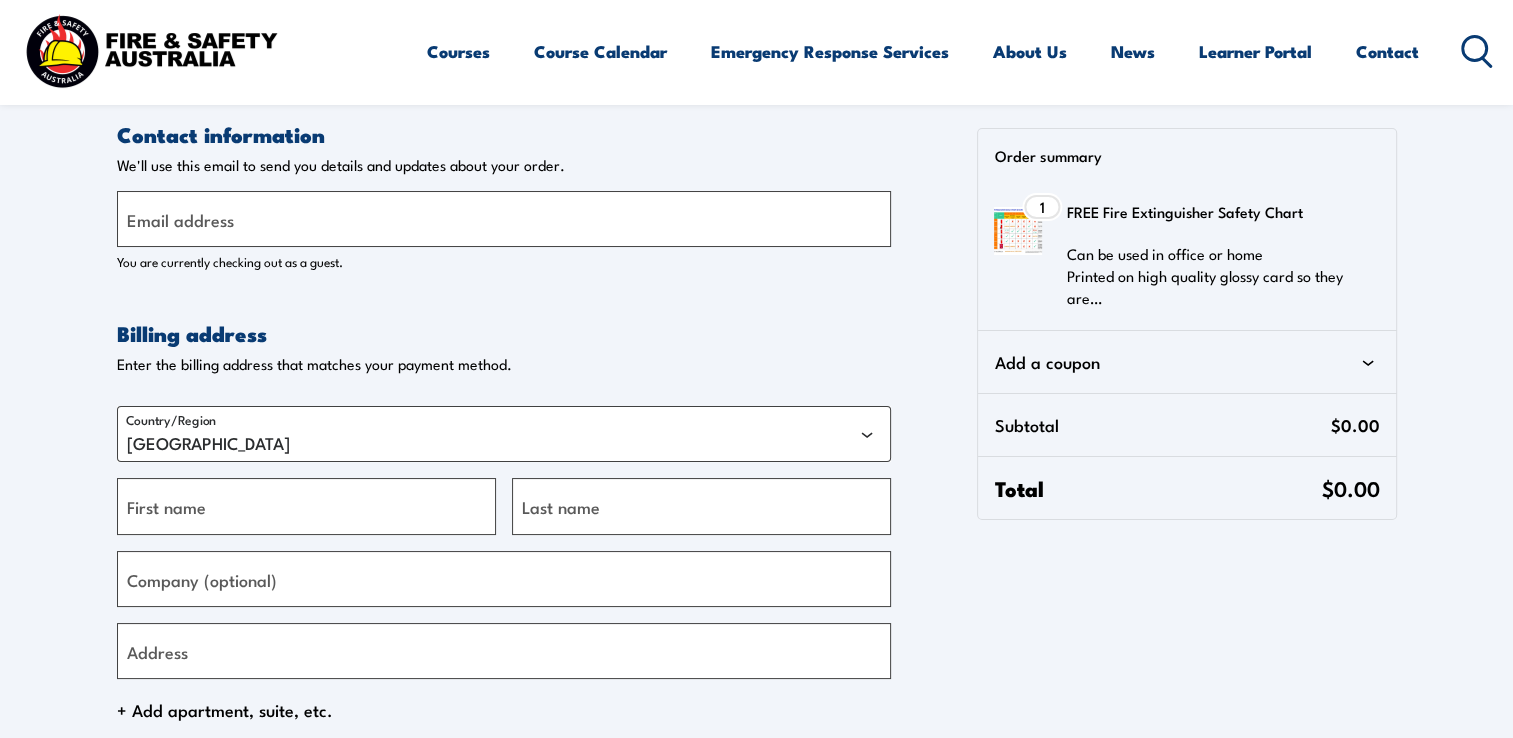 scroll, scrollTop: 0, scrollLeft: 0, axis: both 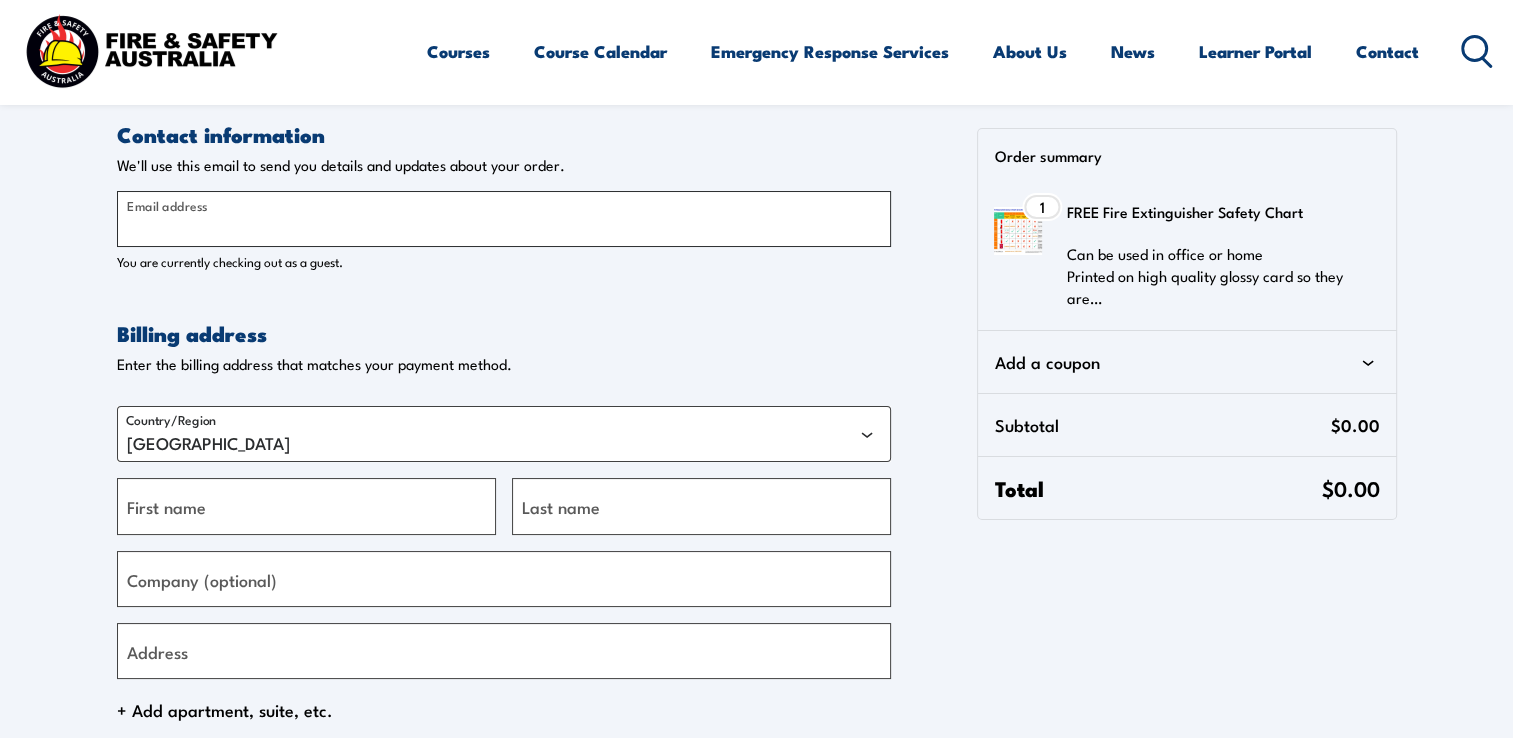 click on "Email address" at bounding box center (504, 219) 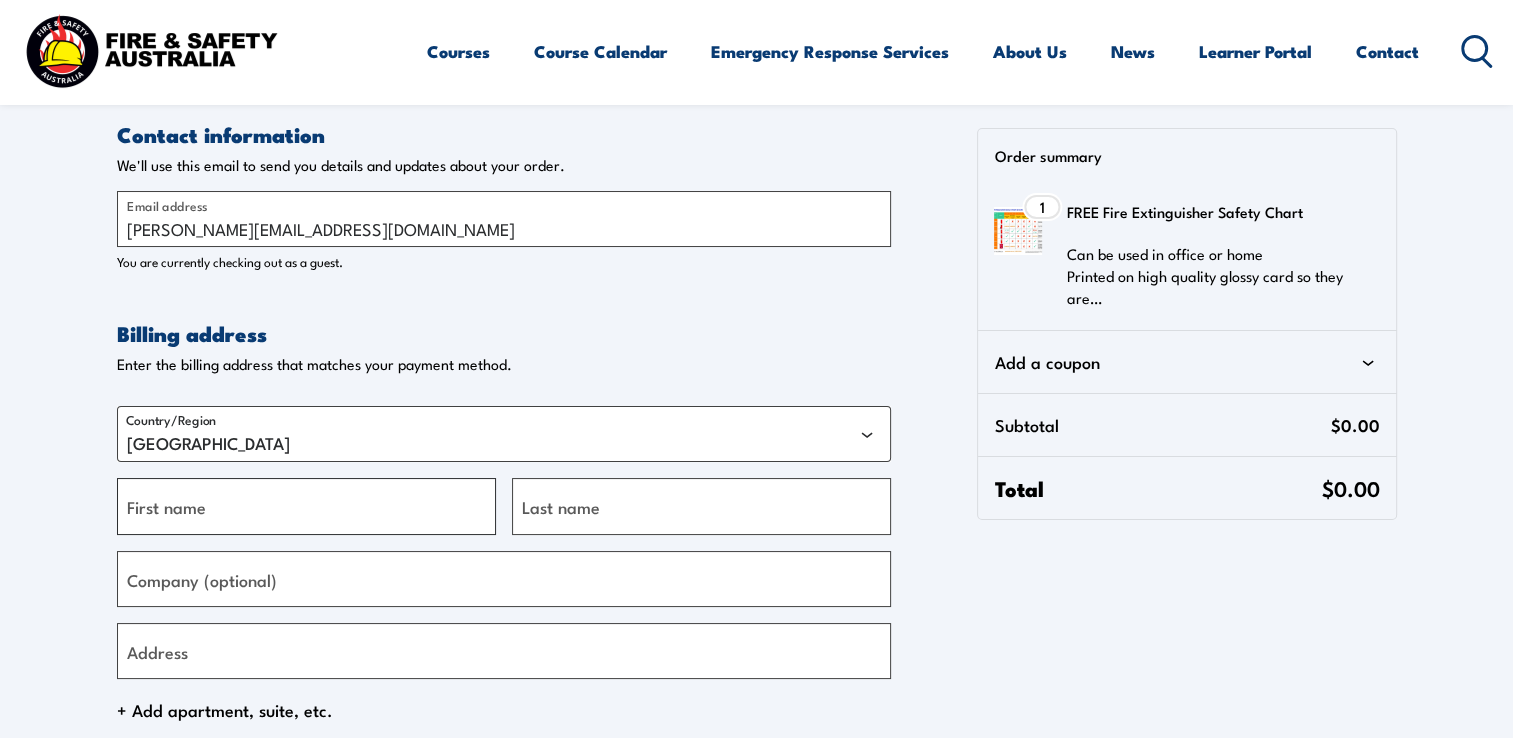 type on "[PERSON_NAME]" 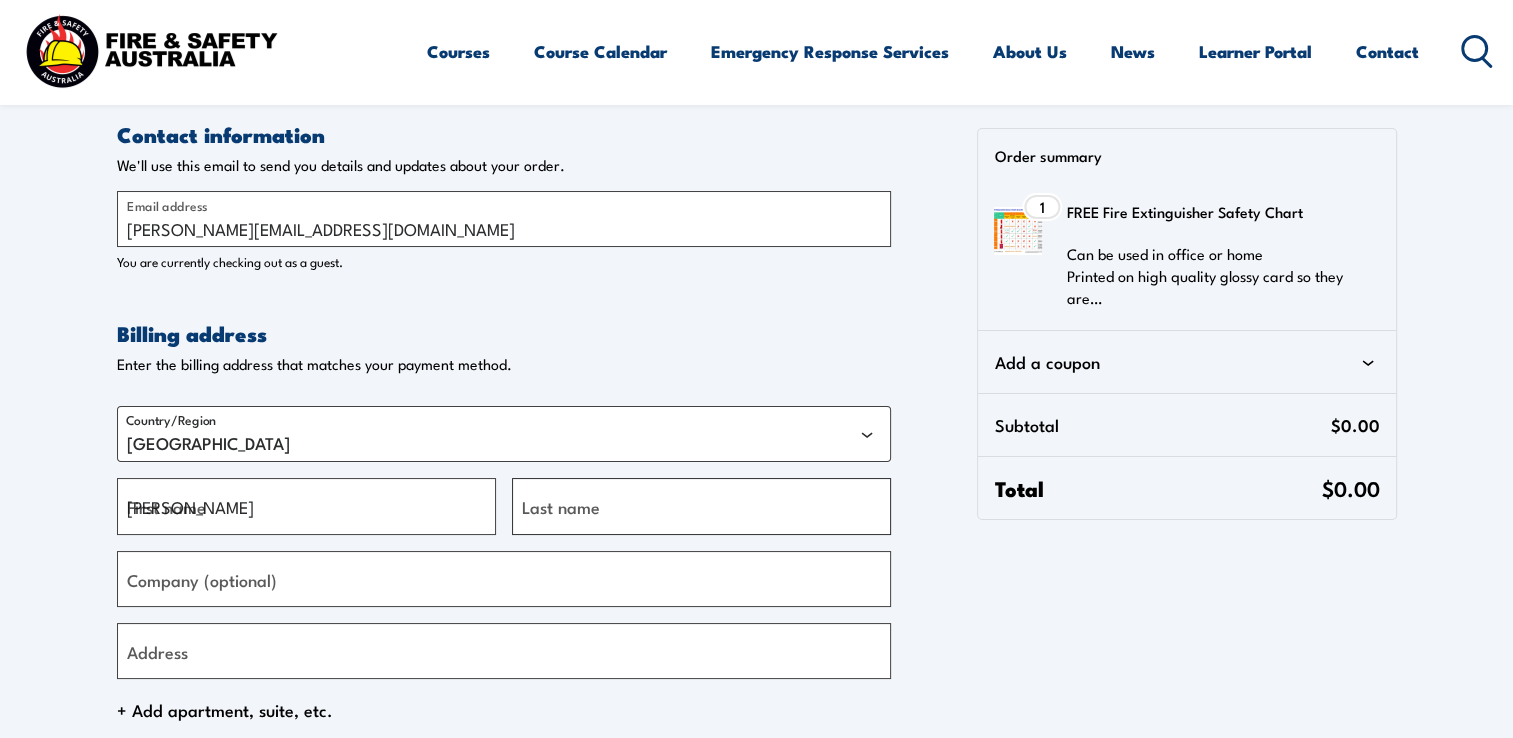 type on "[PERSON_NAME]" 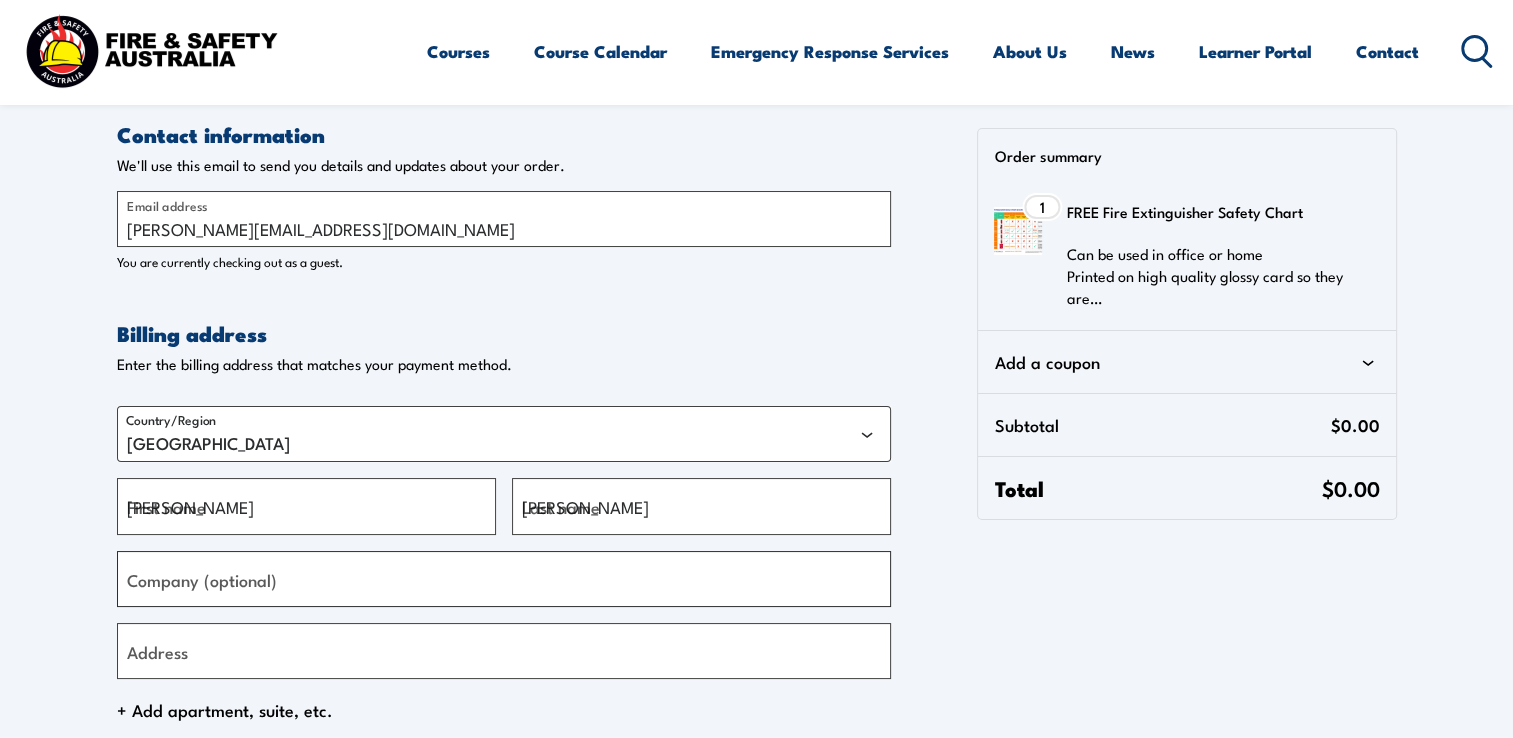 type on "Leichhardt Women's [GEOGRAPHIC_DATA]" 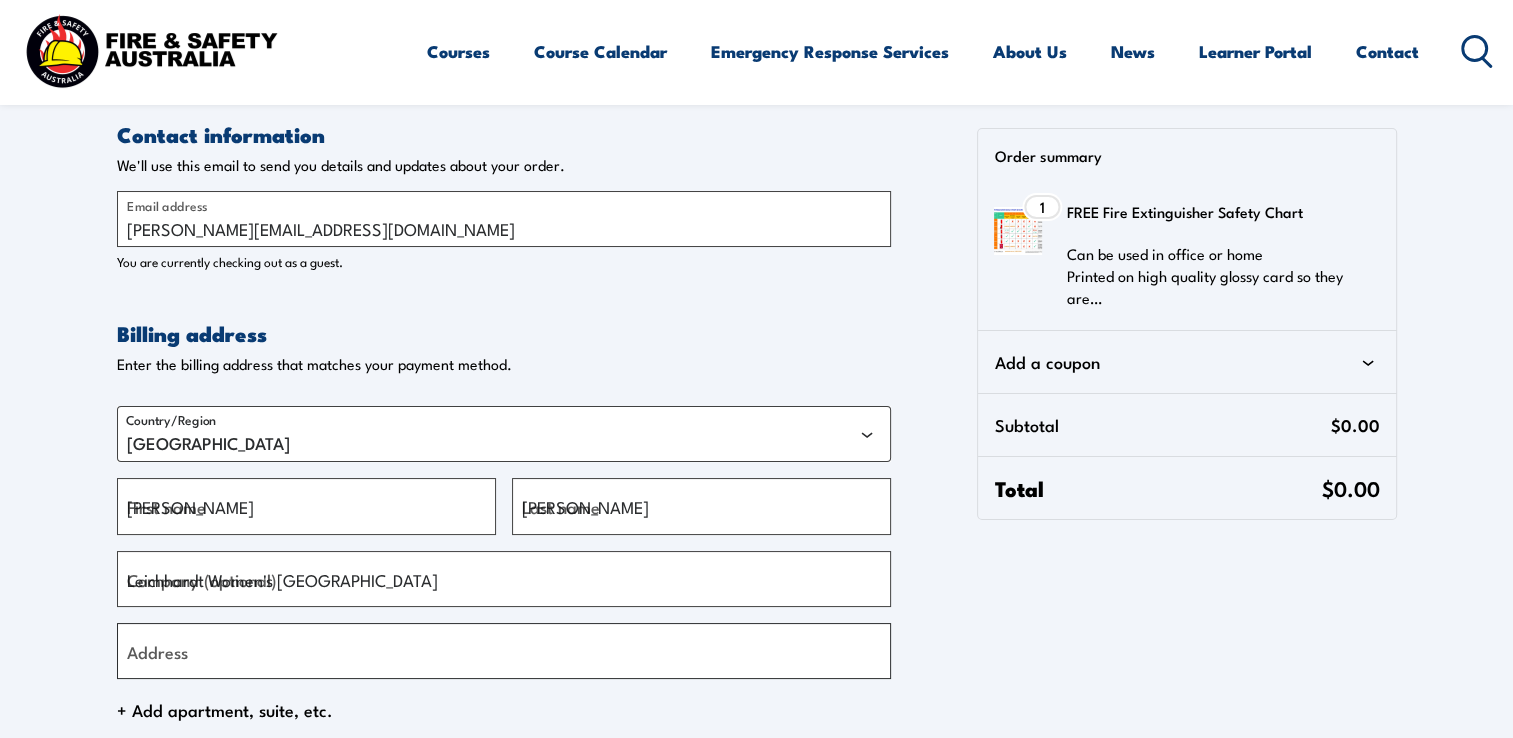 type on "[STREET_ADDRESS][PERSON_NAME]" 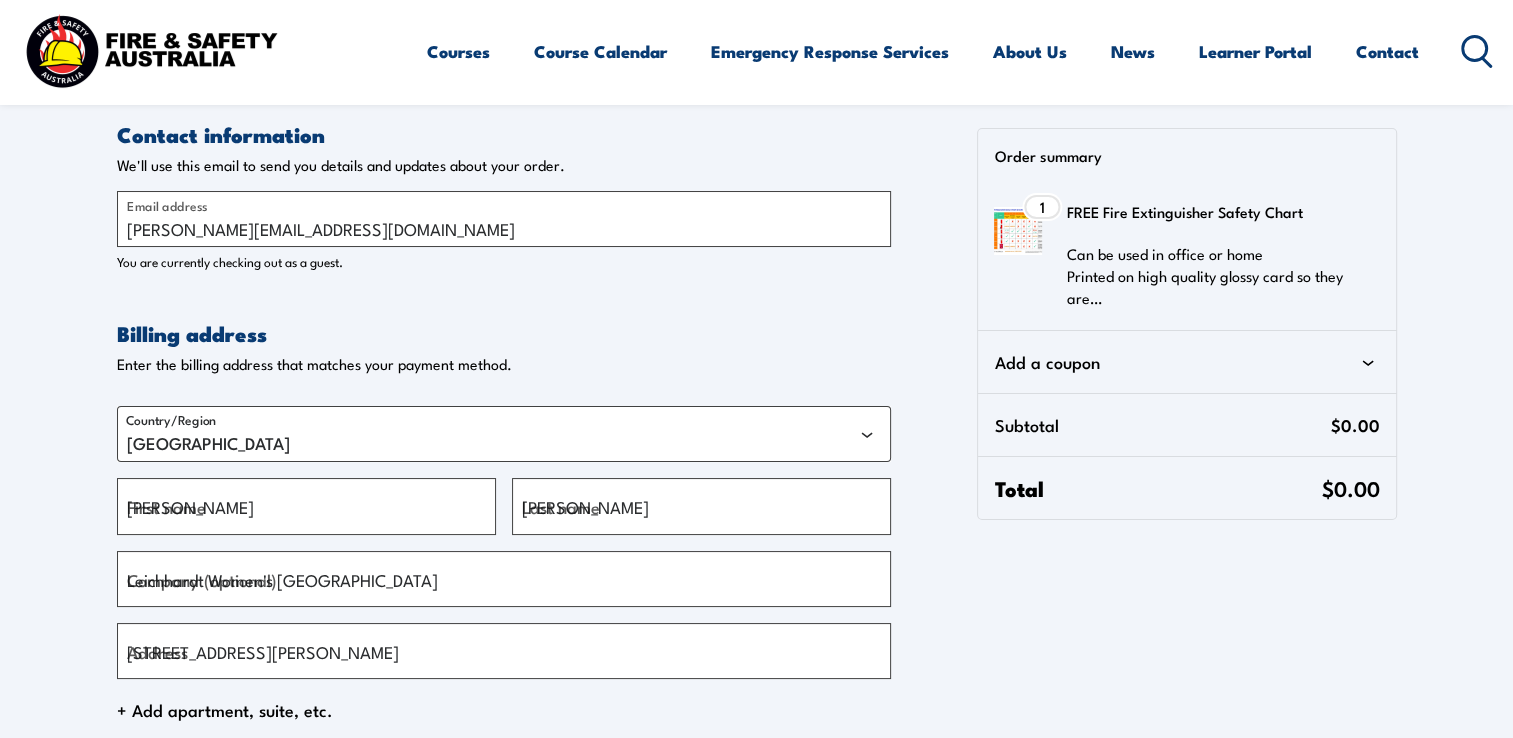 type on "LEICHHARDT" 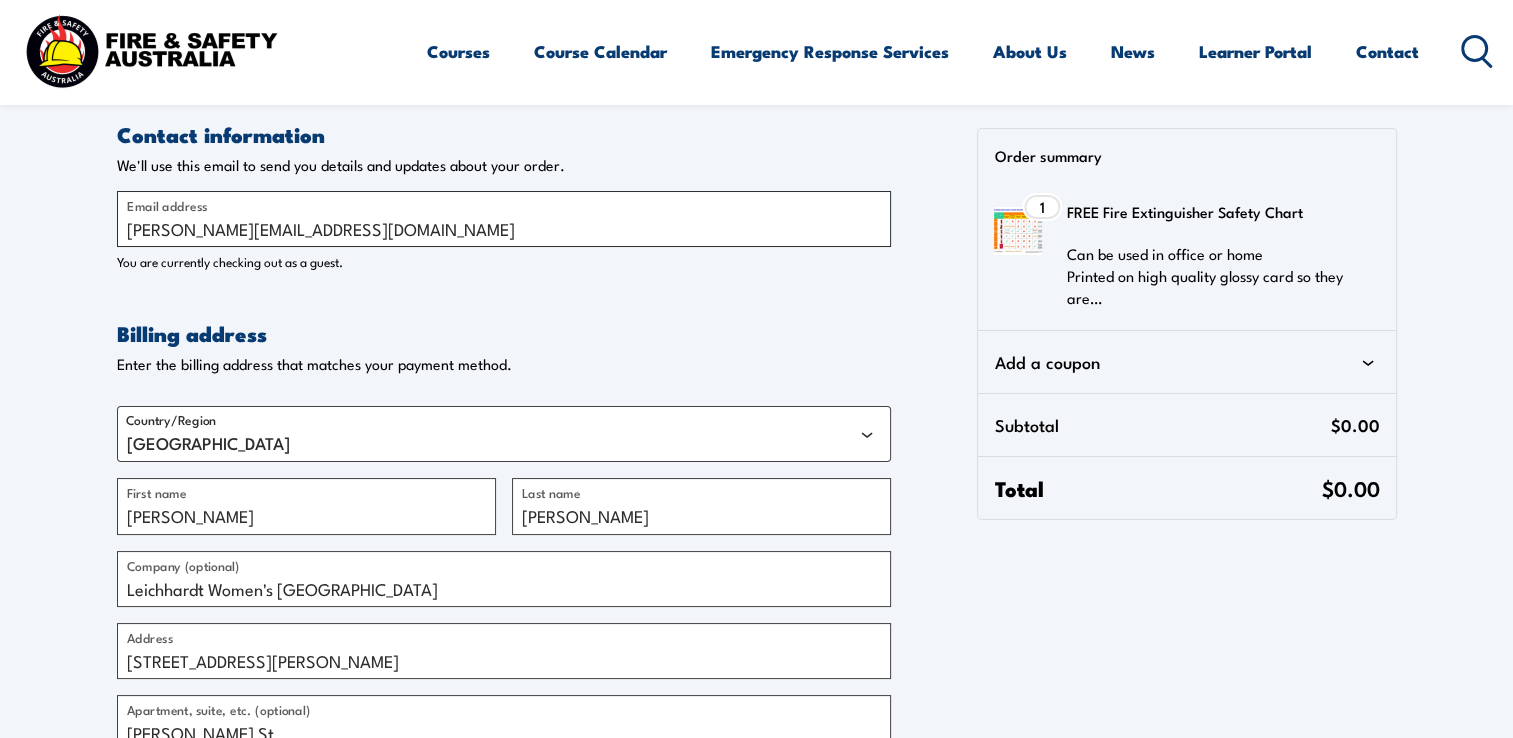 type on "[EMAIL_ADDRESS][DOMAIN_NAME]" 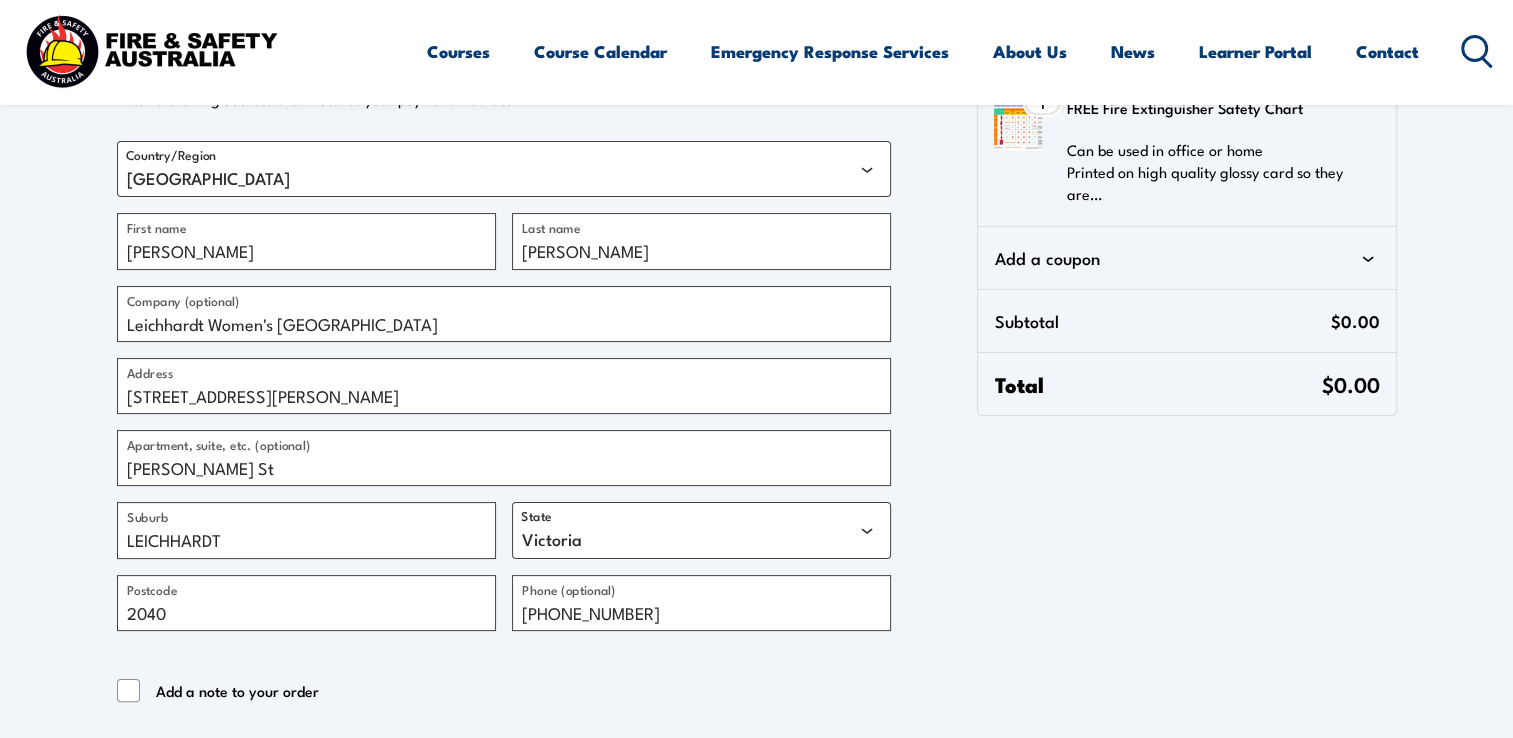 scroll, scrollTop: 300, scrollLeft: 0, axis: vertical 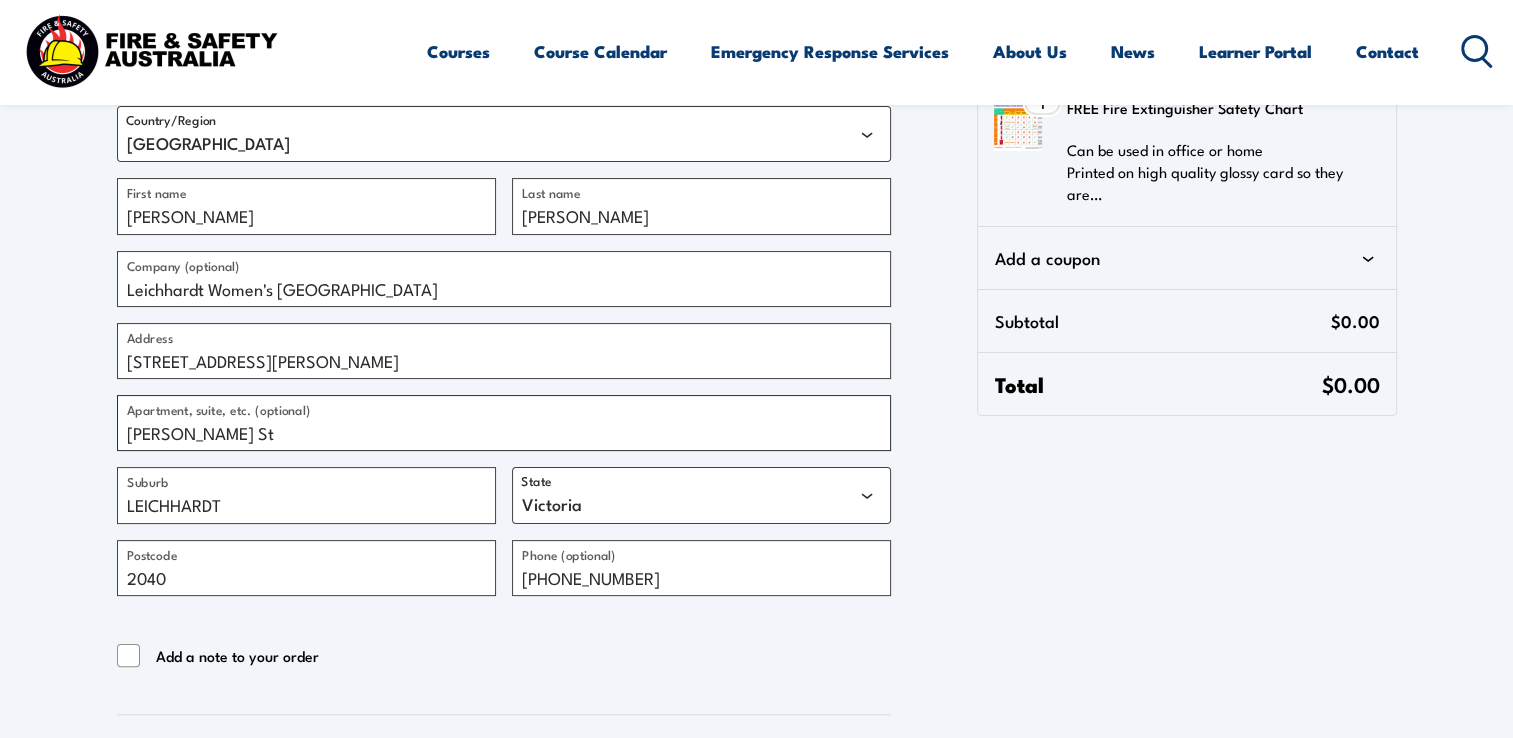 click on "[PERSON_NAME] St" at bounding box center (504, 423) 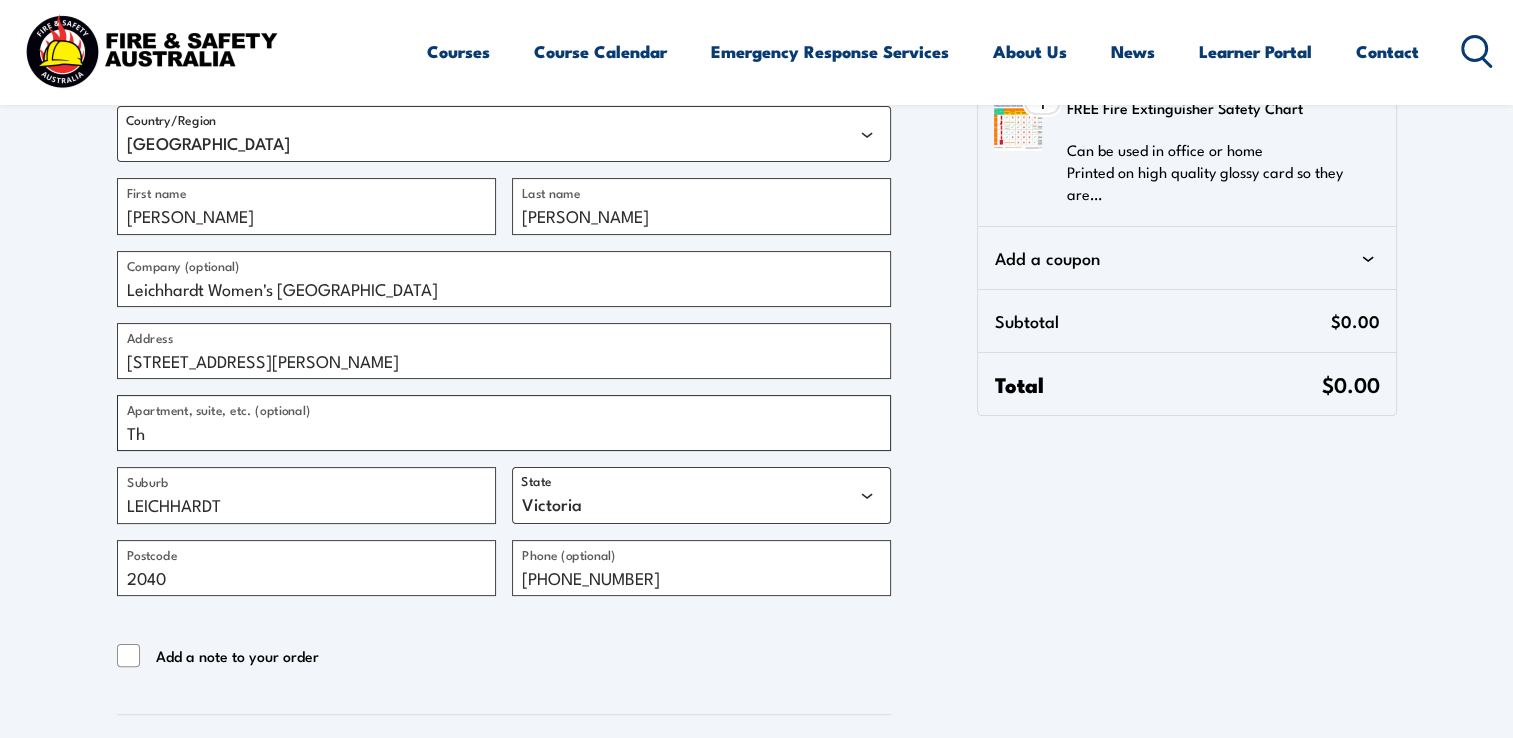 type on "T" 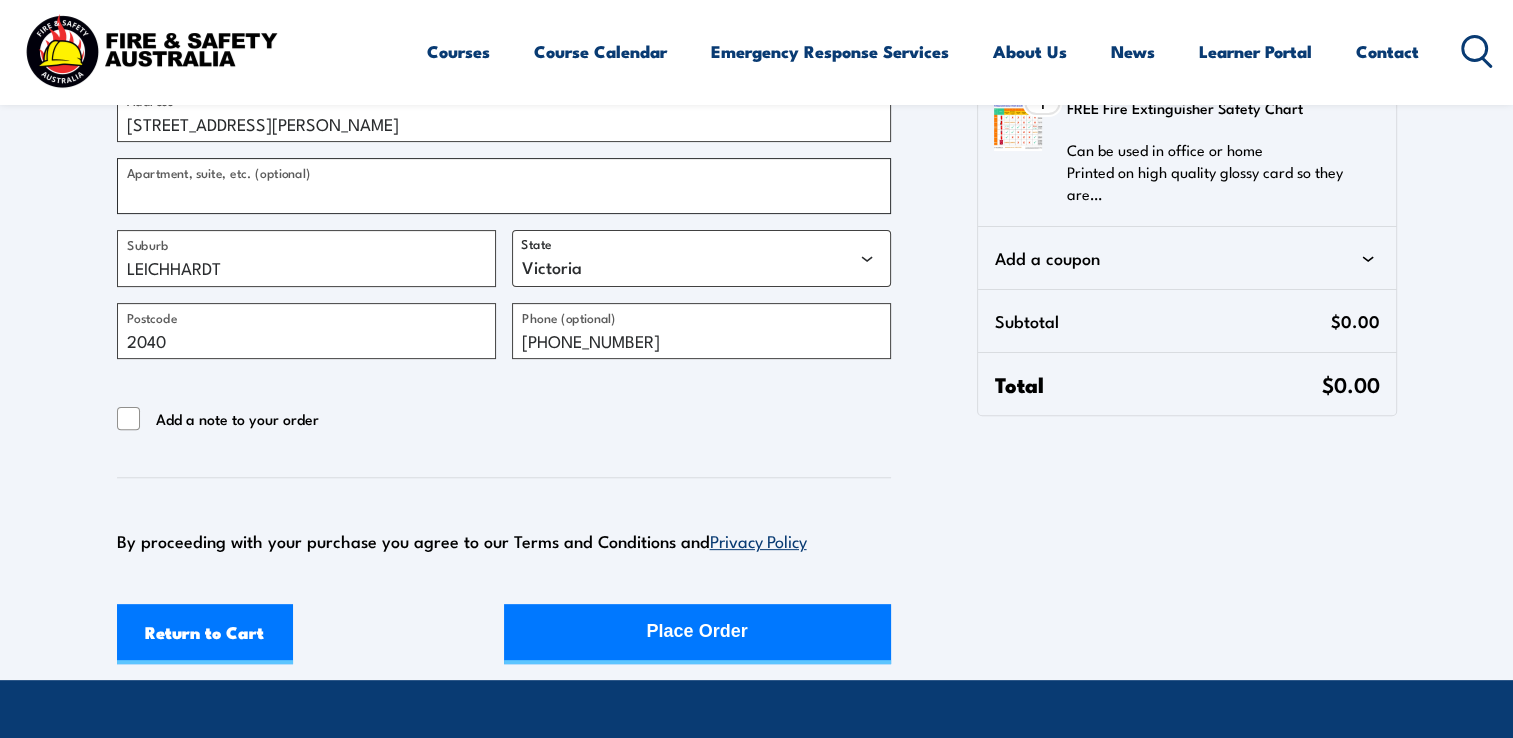 scroll, scrollTop: 600, scrollLeft: 0, axis: vertical 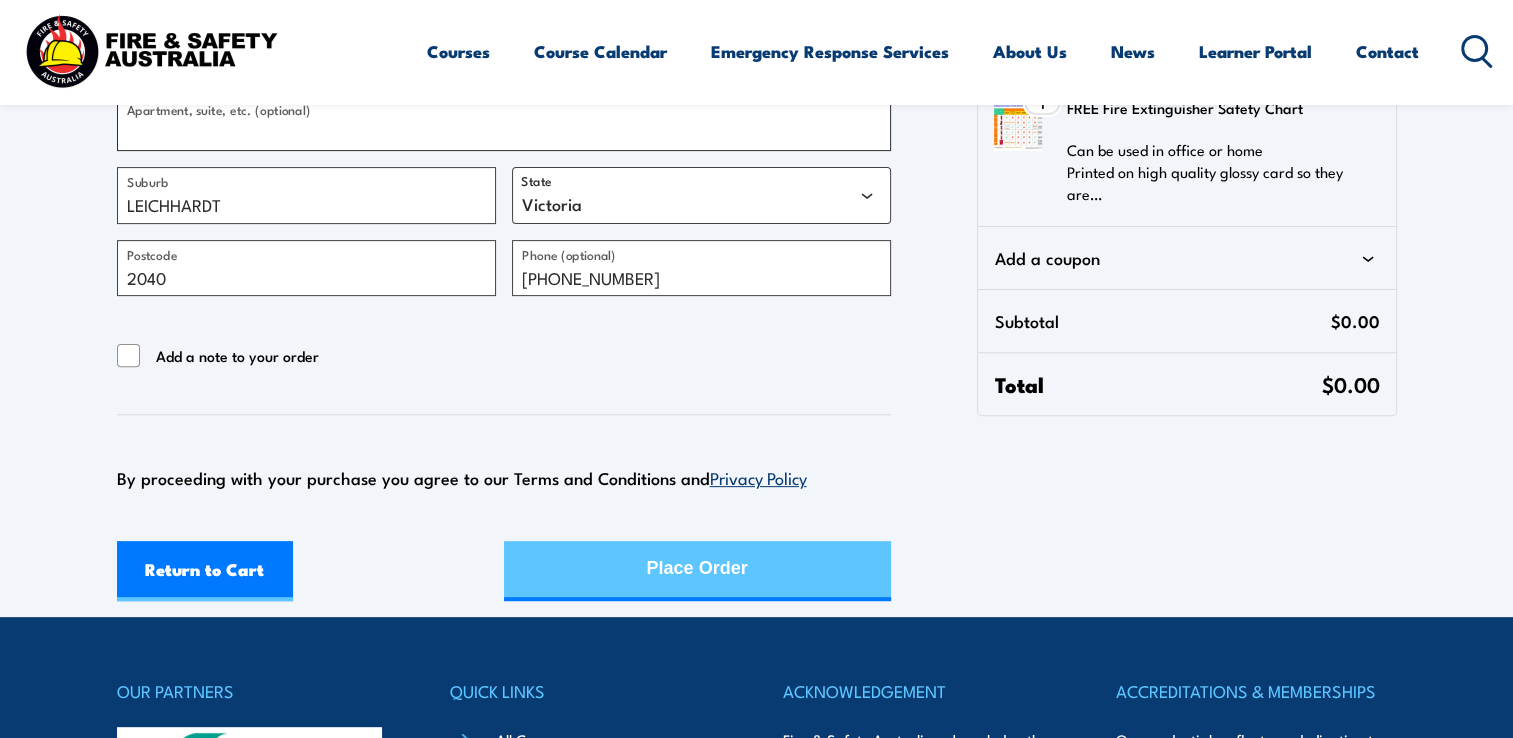 type 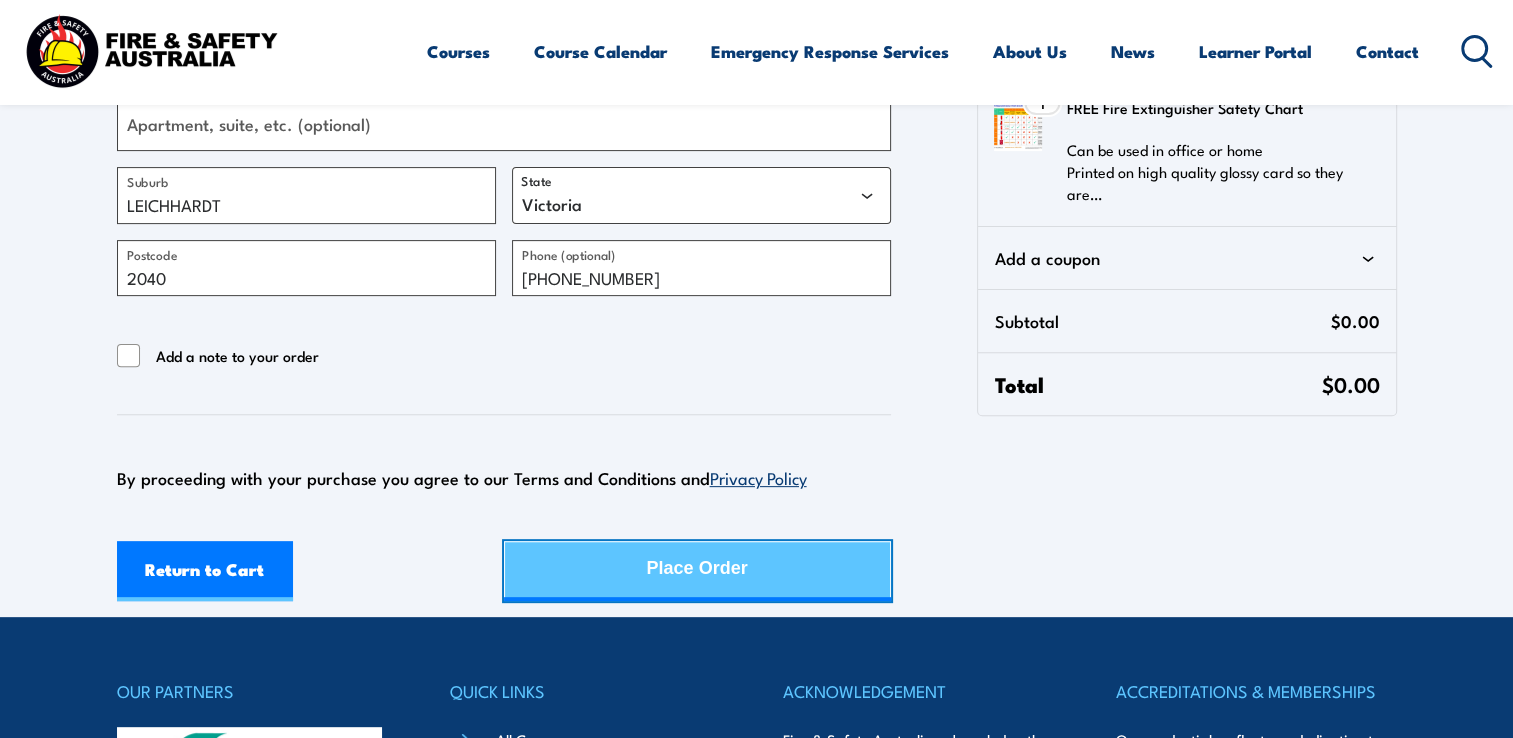 click on "Place Order" at bounding box center [697, 568] 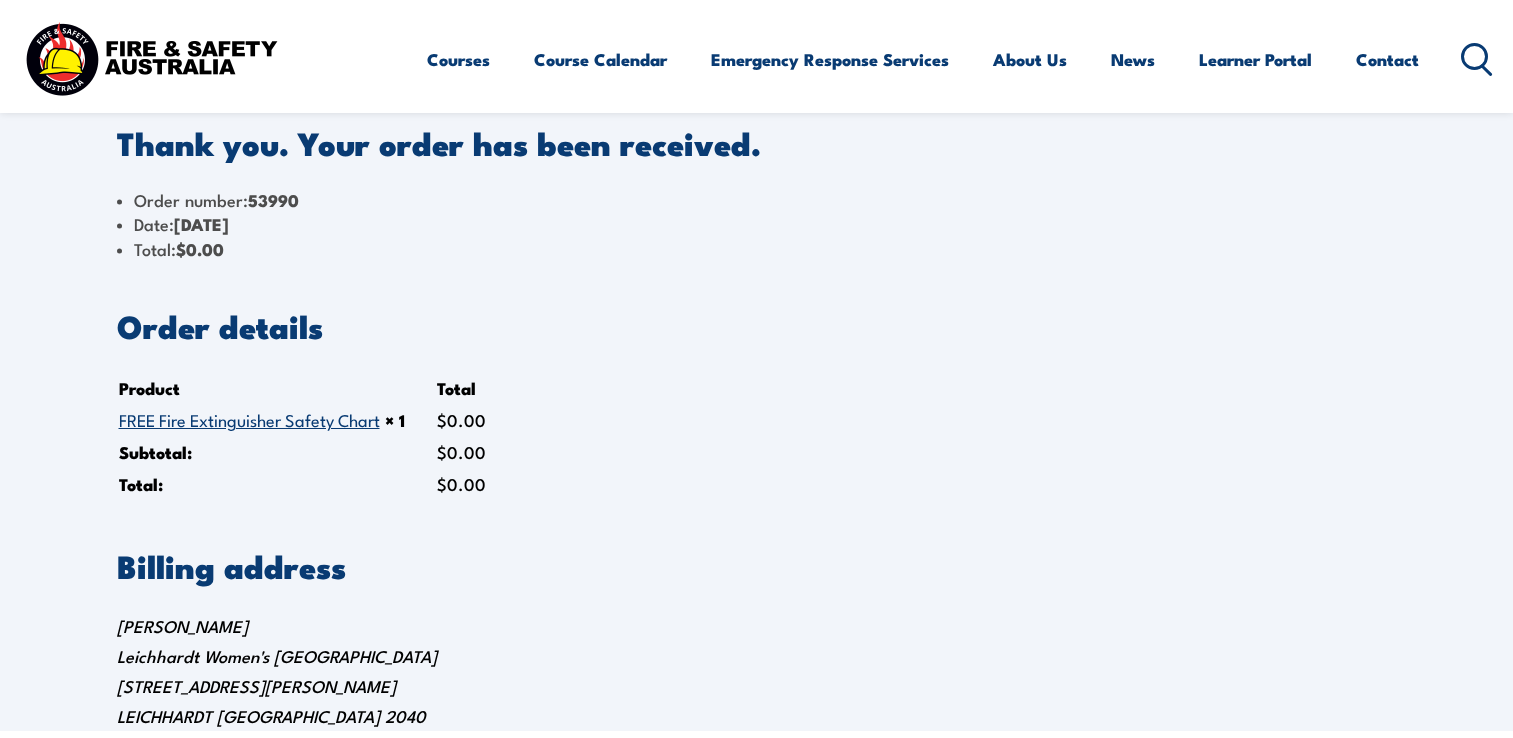 scroll, scrollTop: 0, scrollLeft: 0, axis: both 